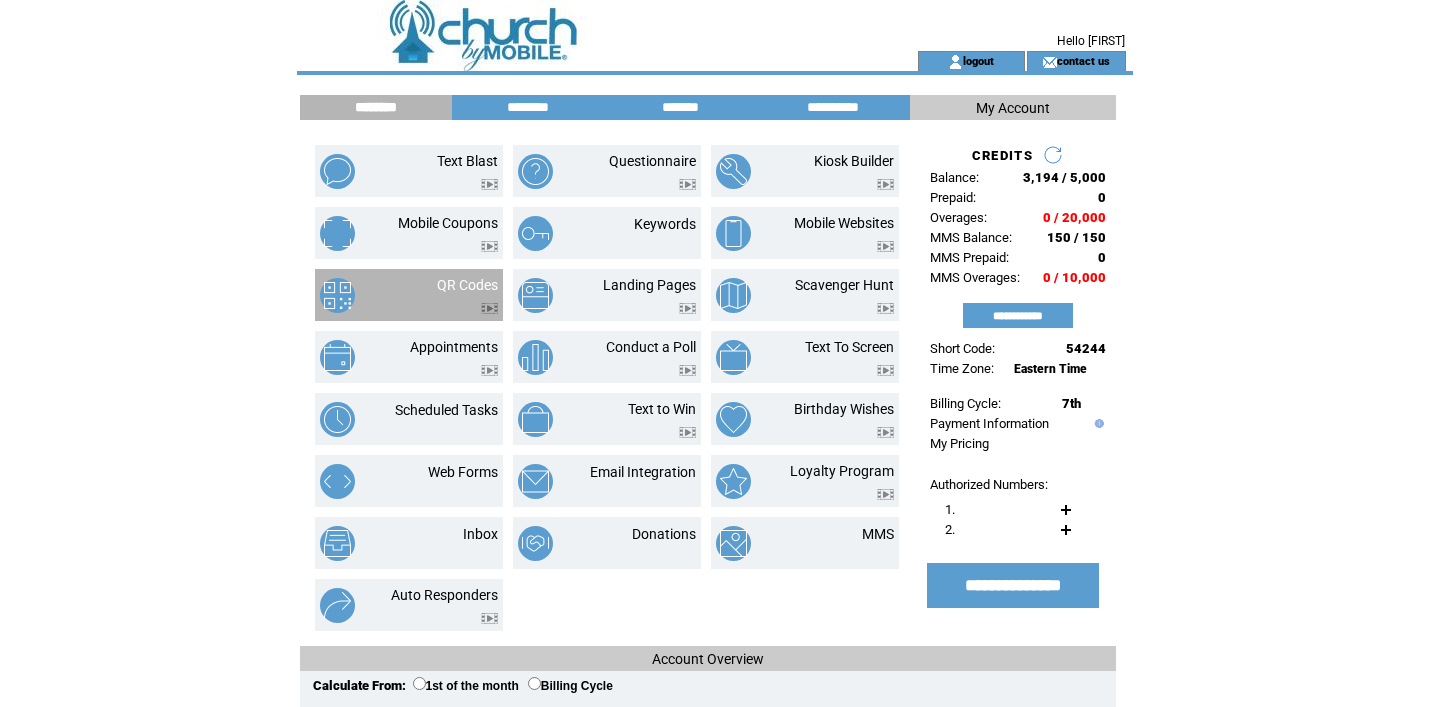 scroll, scrollTop: 0, scrollLeft: 0, axis: both 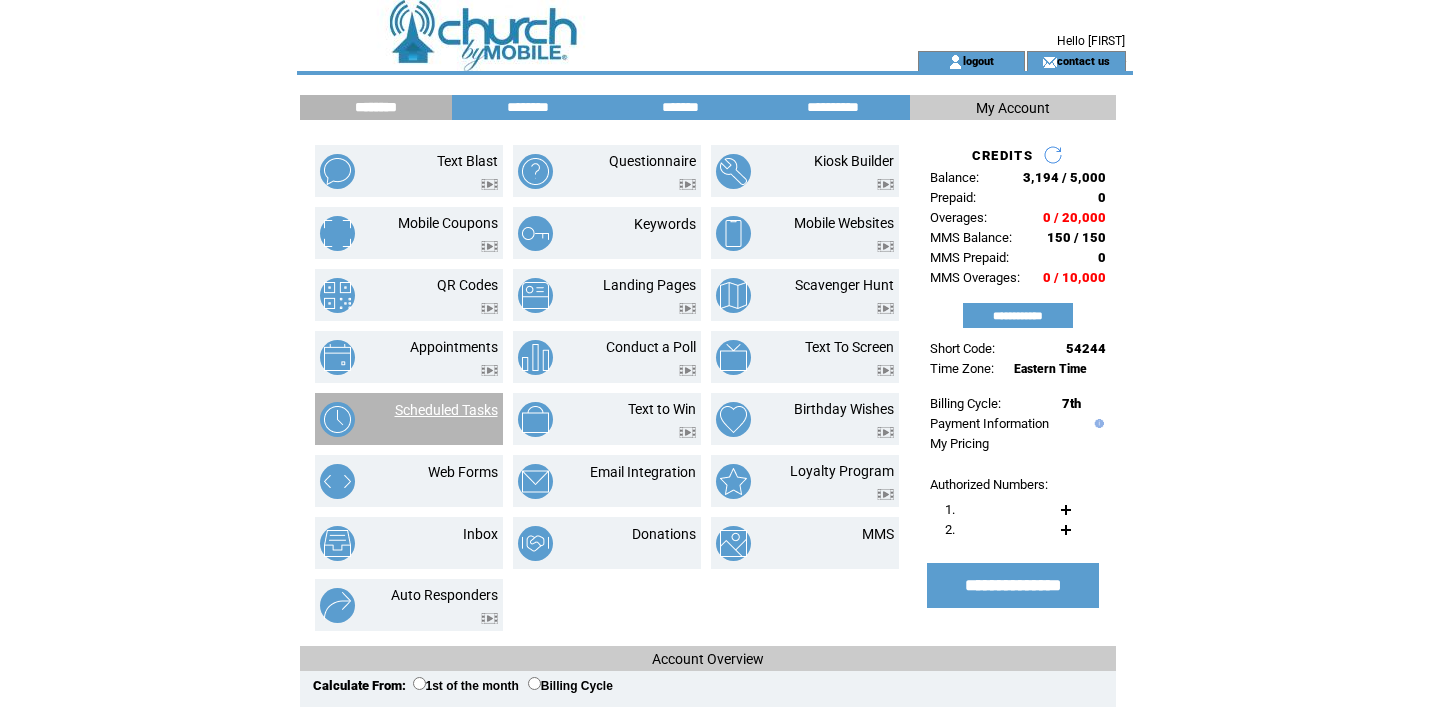 click on "Scheduled Tasks" at bounding box center [446, 410] 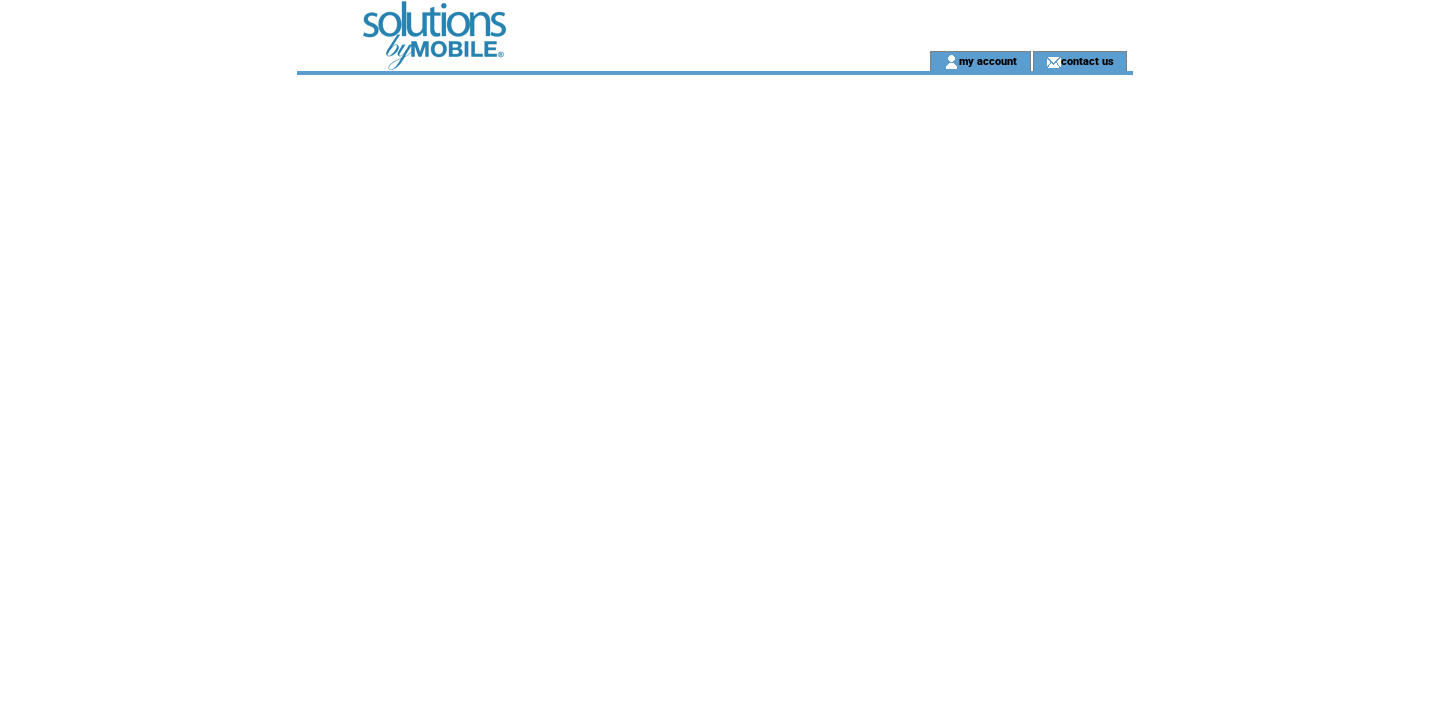 scroll, scrollTop: 0, scrollLeft: 0, axis: both 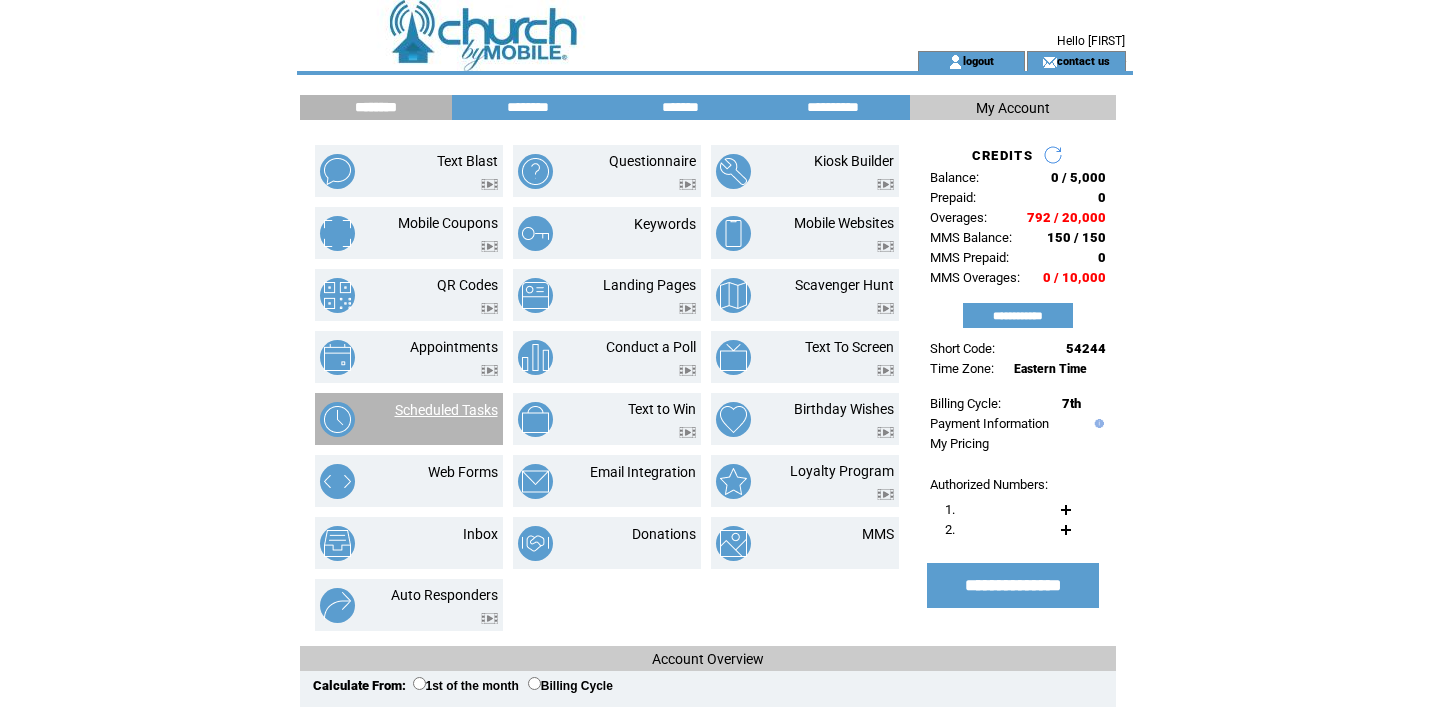 click on "Scheduled Tasks" at bounding box center [446, 410] 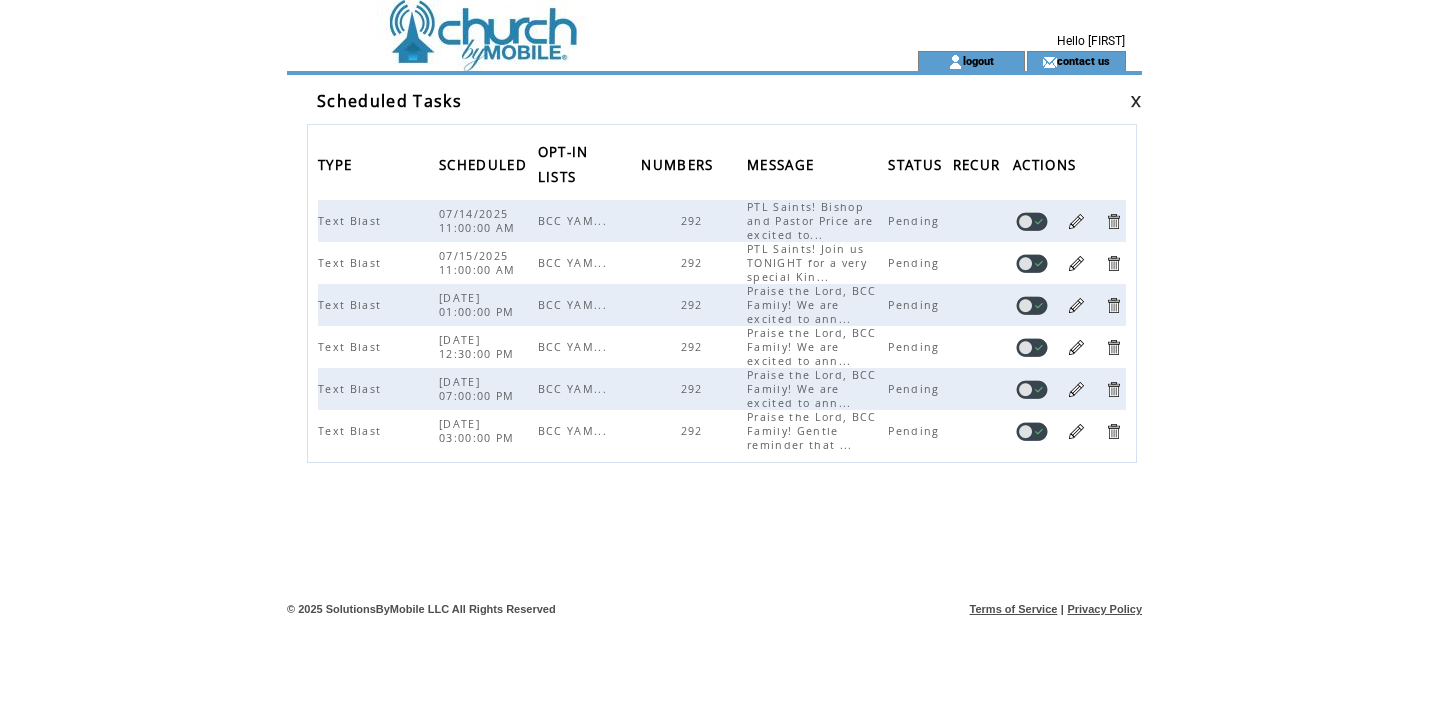 scroll, scrollTop: 0, scrollLeft: 0, axis: both 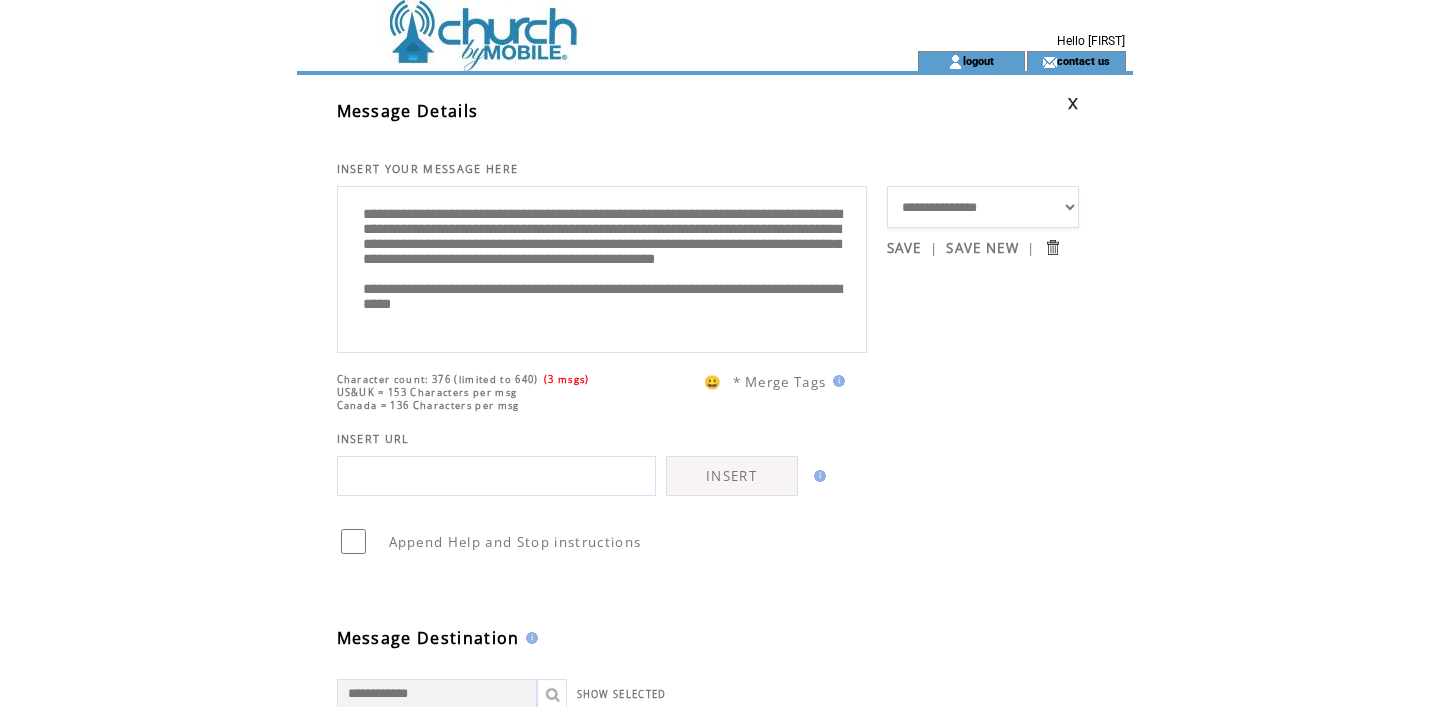 click on "**********" at bounding box center (602, 267) 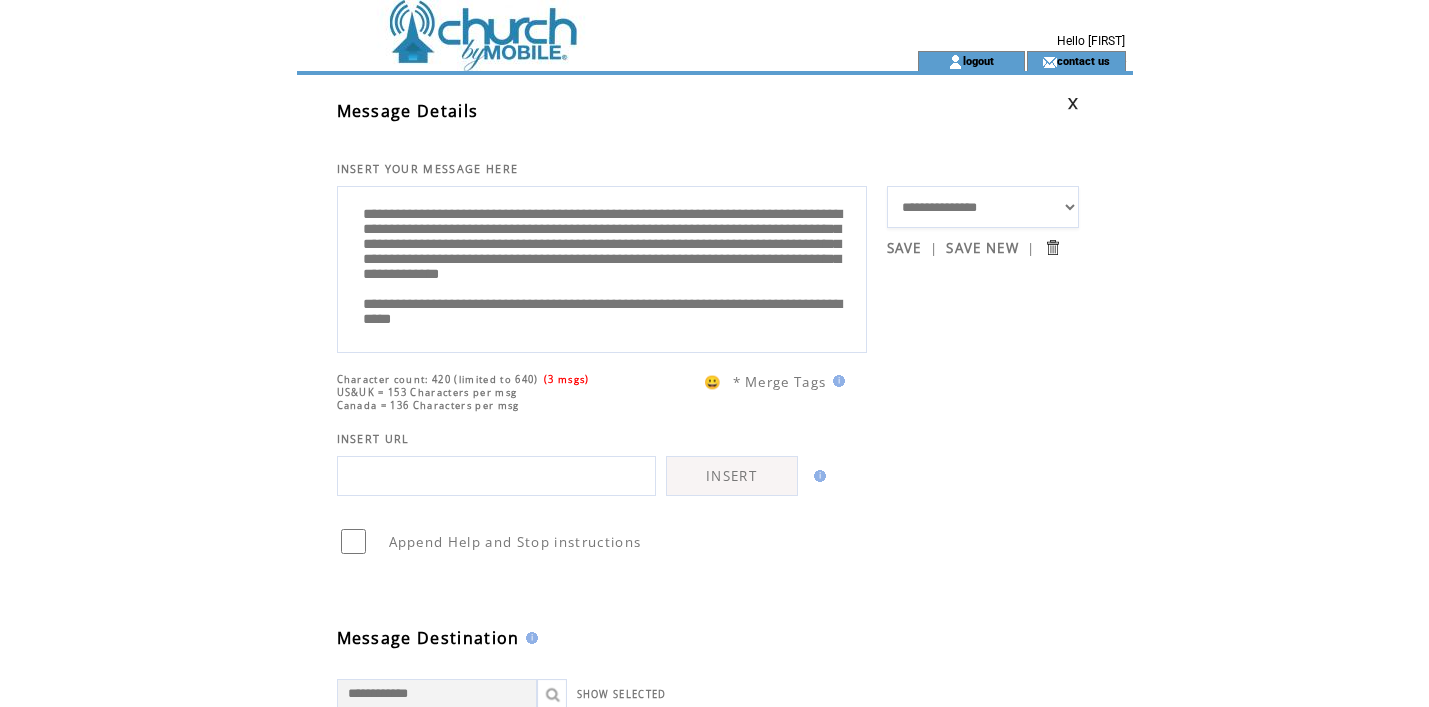 click on "**********" at bounding box center (602, 267) 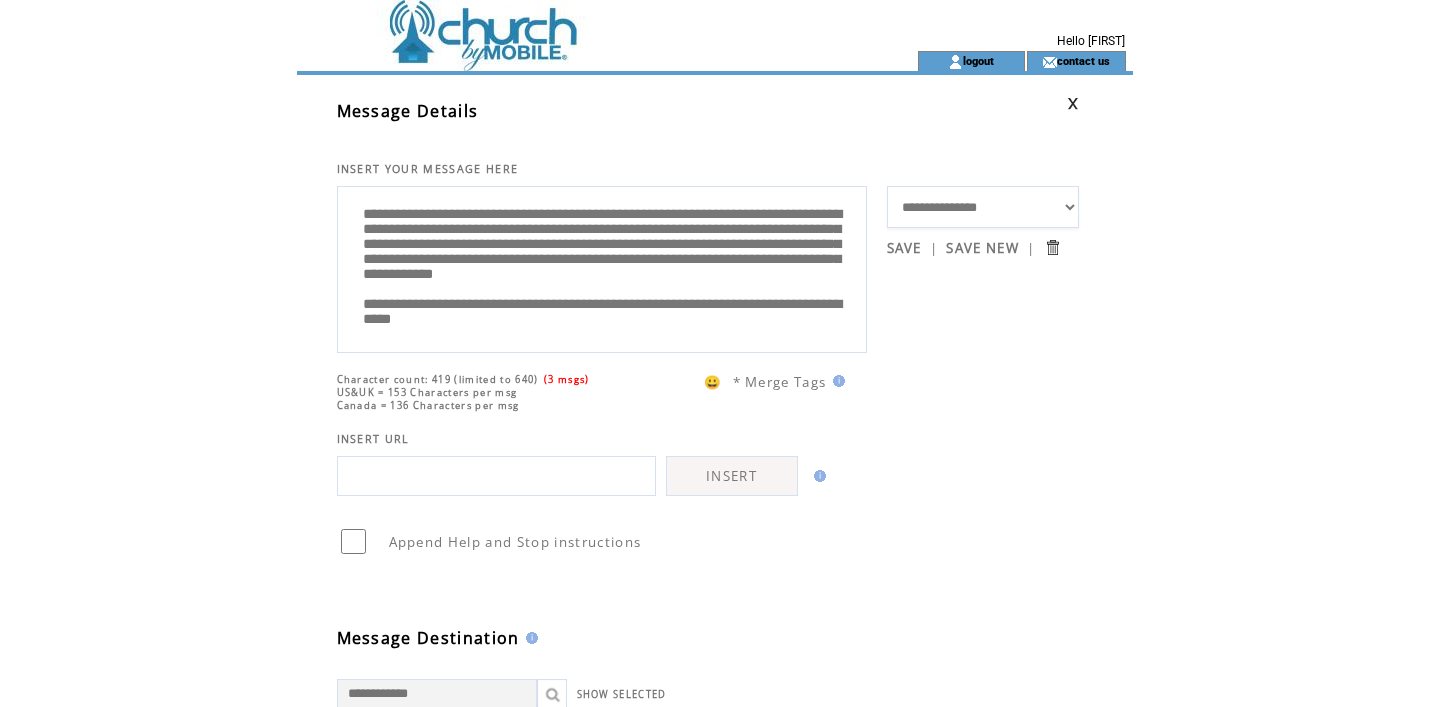 scroll, scrollTop: 6, scrollLeft: 0, axis: vertical 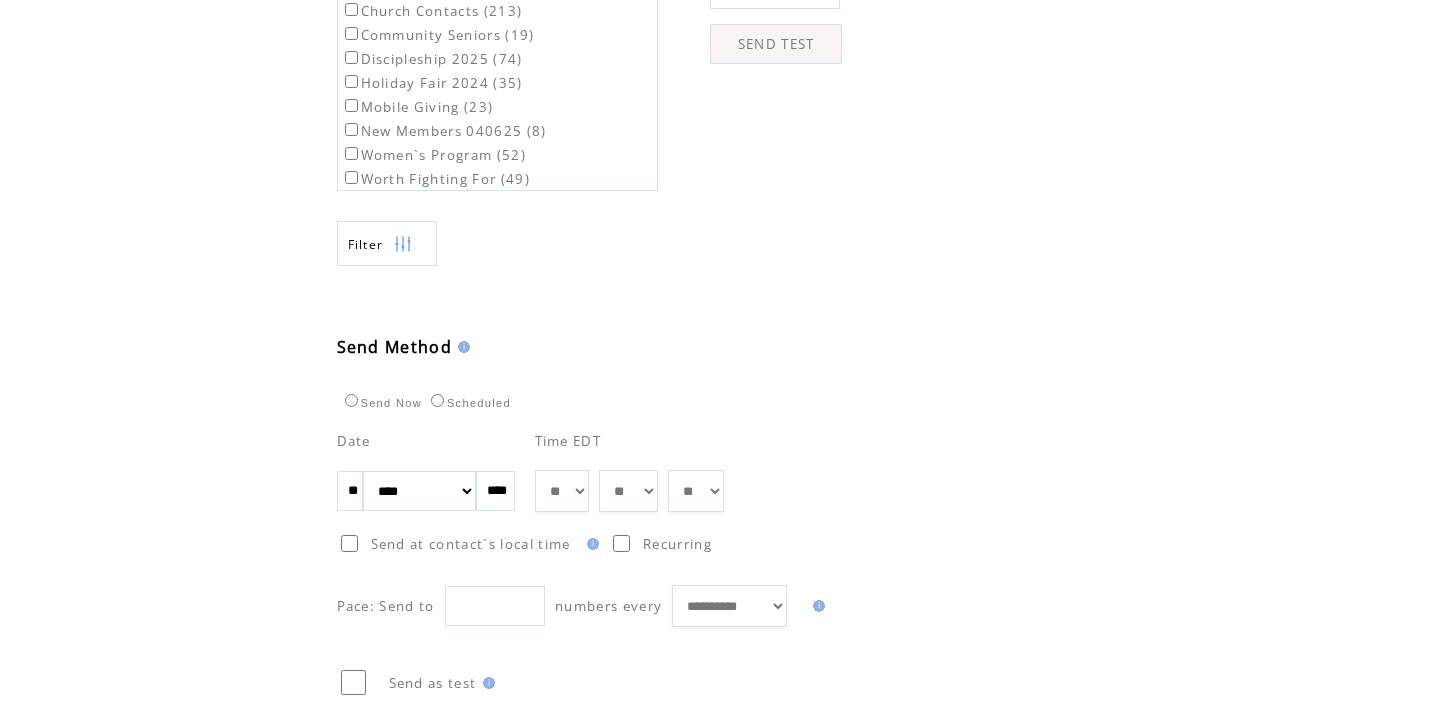 type on "**********" 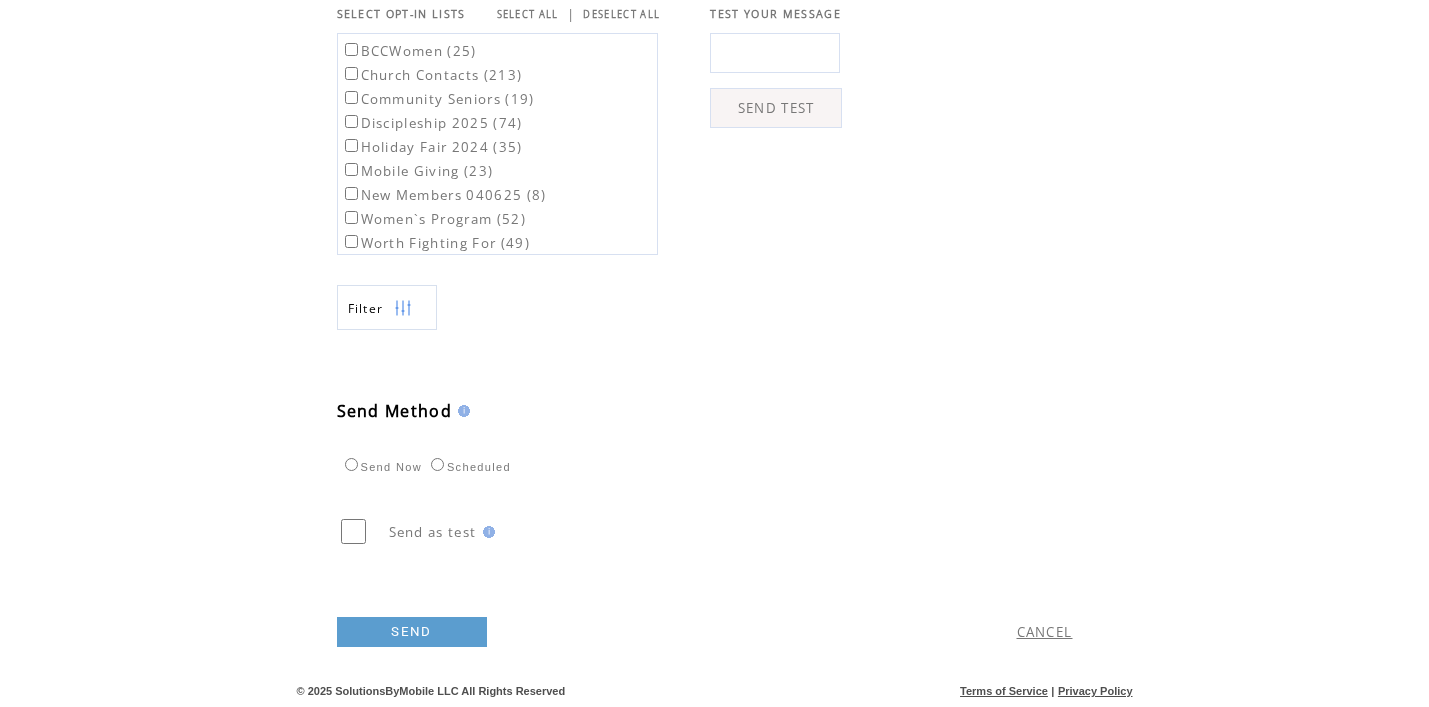 click on "SEND" at bounding box center [412, 632] 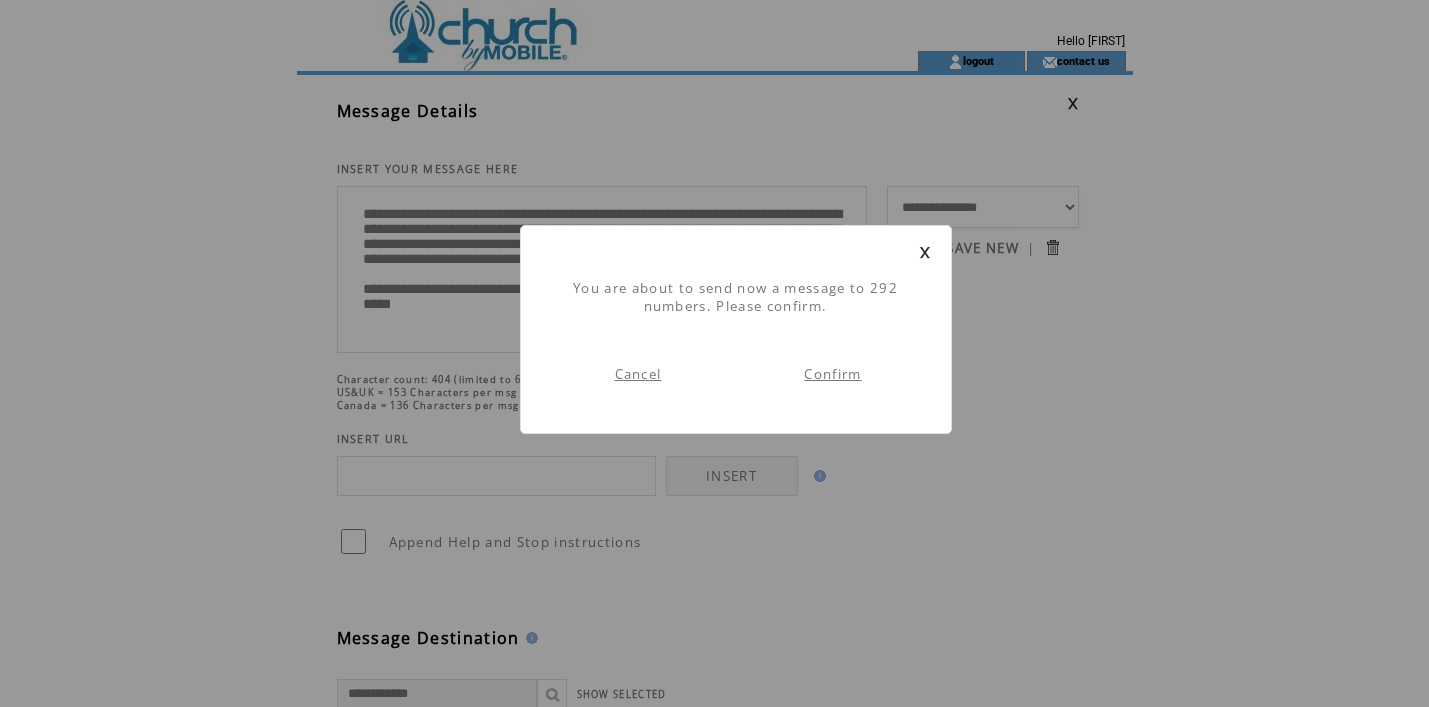 scroll, scrollTop: 1, scrollLeft: 0, axis: vertical 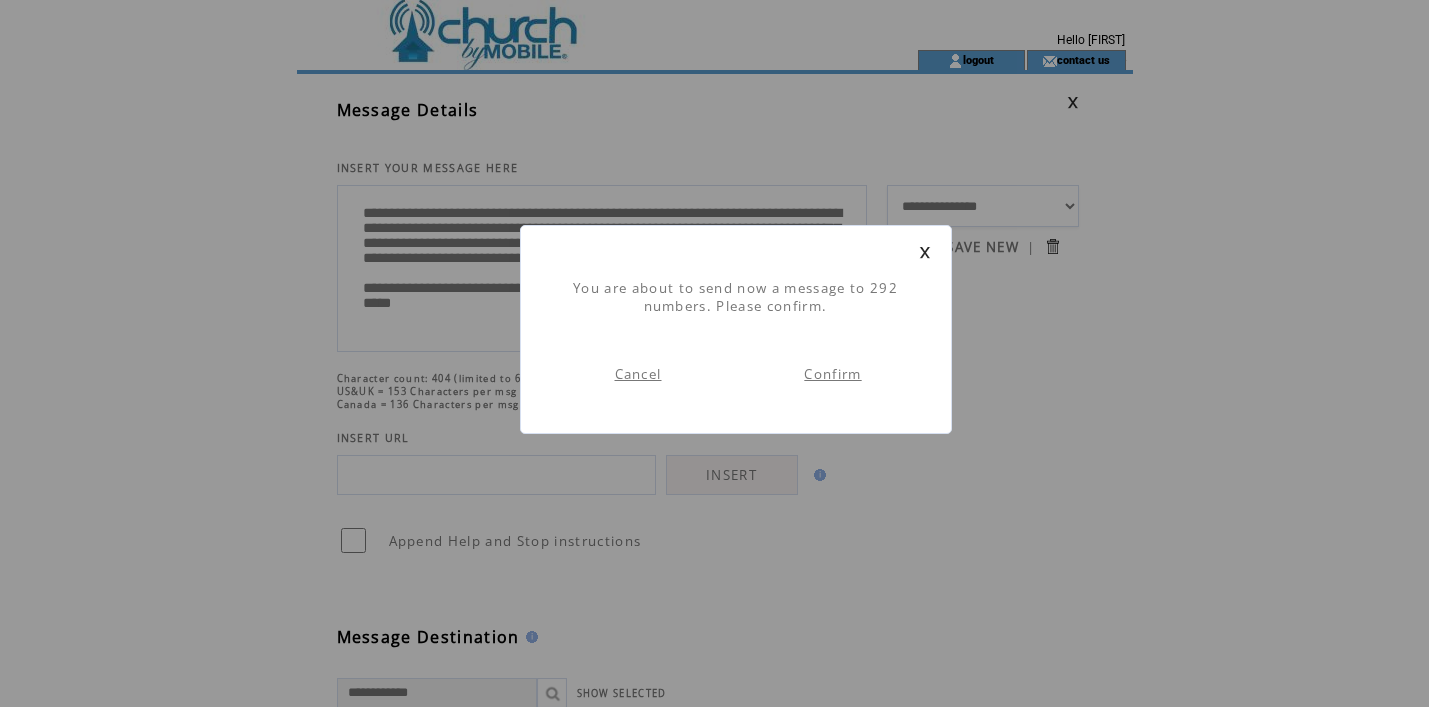 click on "Confirm" at bounding box center [832, 374] 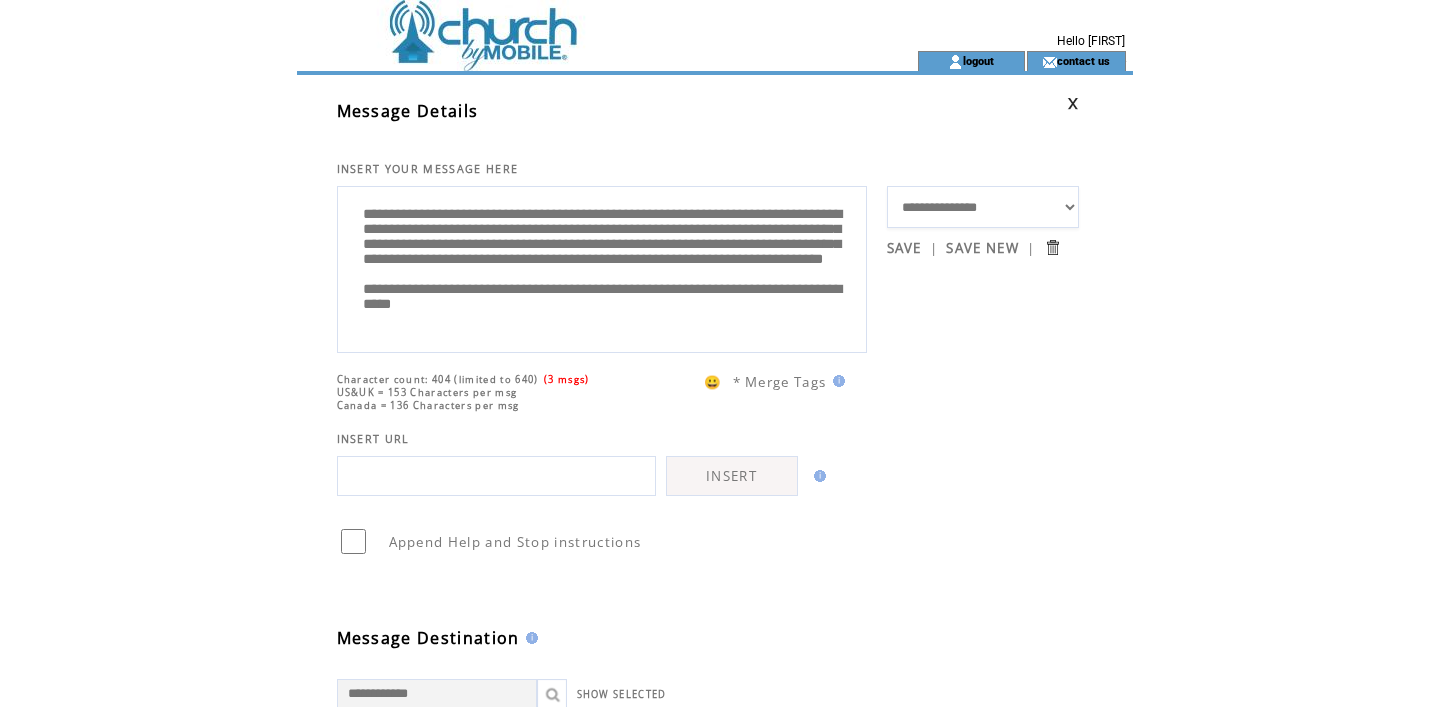 scroll, scrollTop: 1, scrollLeft: 0, axis: vertical 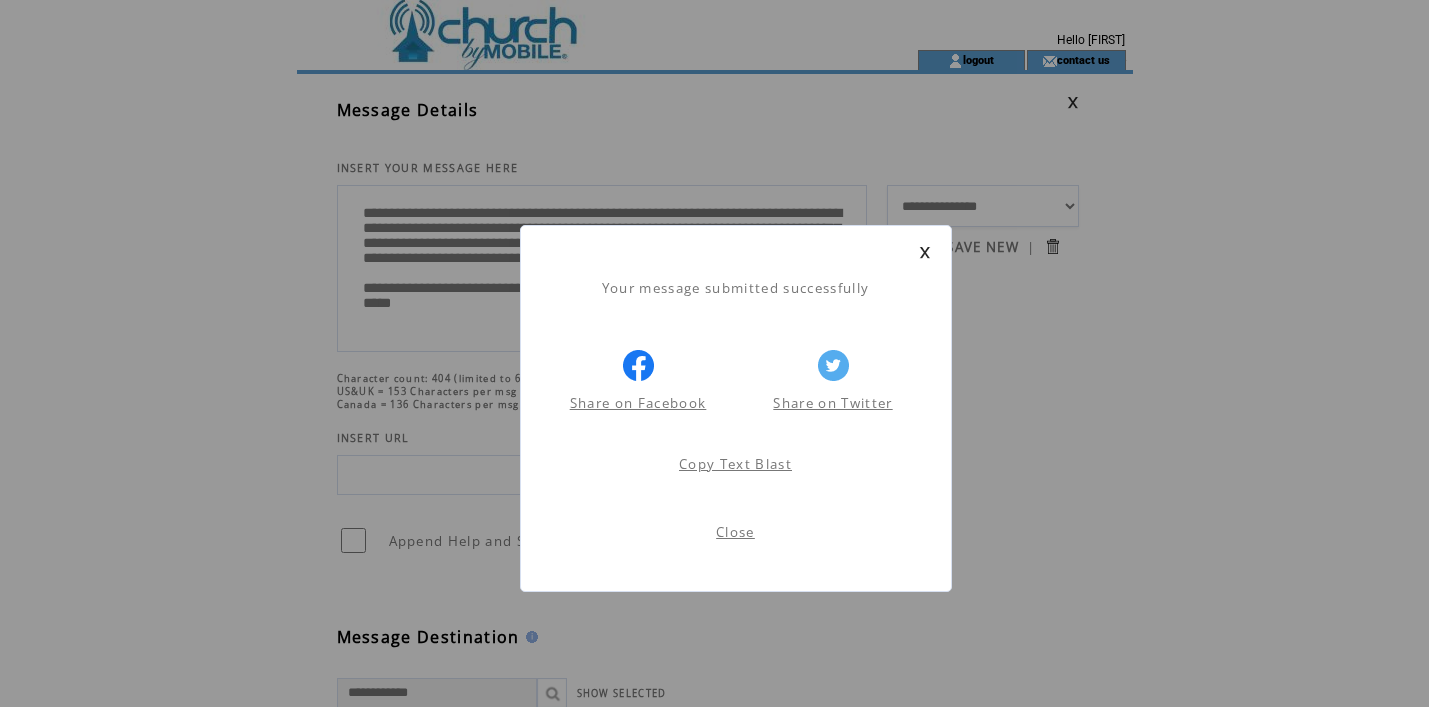 click on "Close" at bounding box center [735, 532] 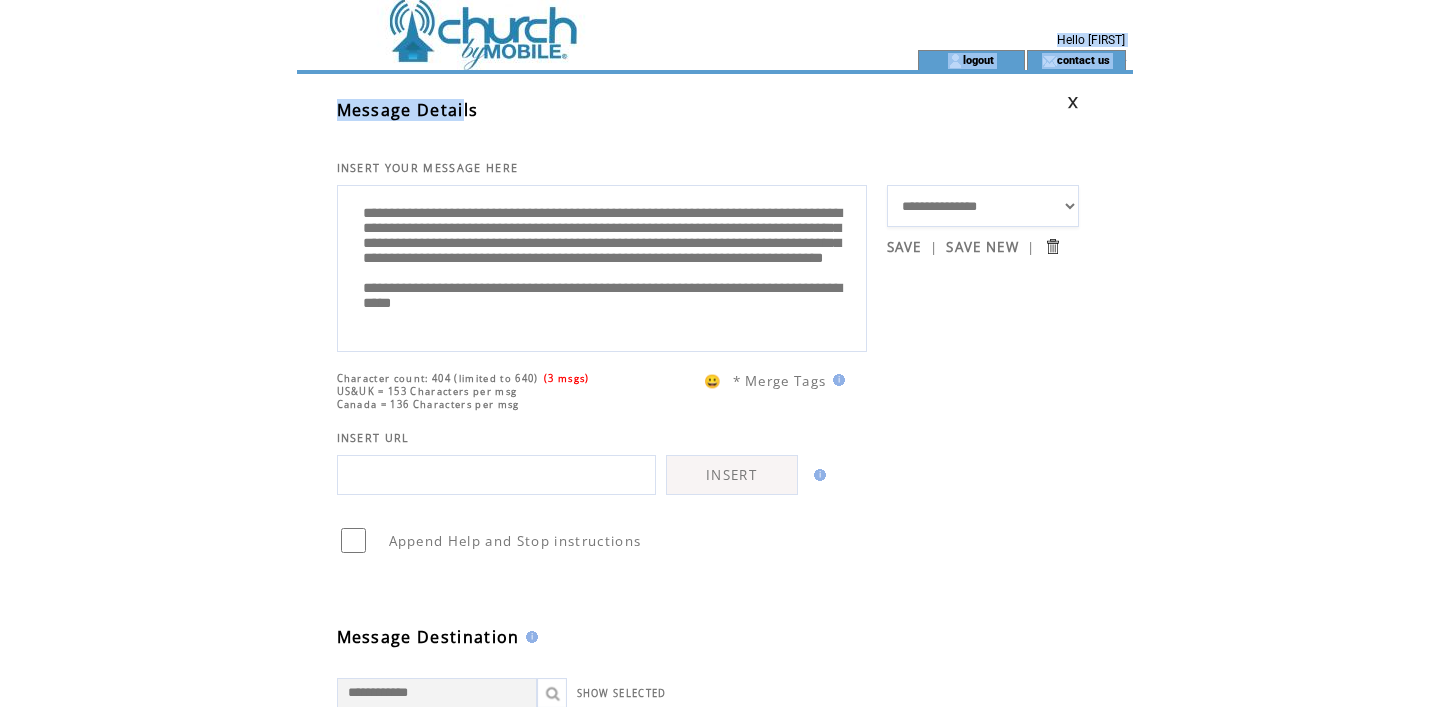 drag, startPoint x: 489, startPoint y: 39, endPoint x: 460, endPoint y: 112, distance: 78.54935 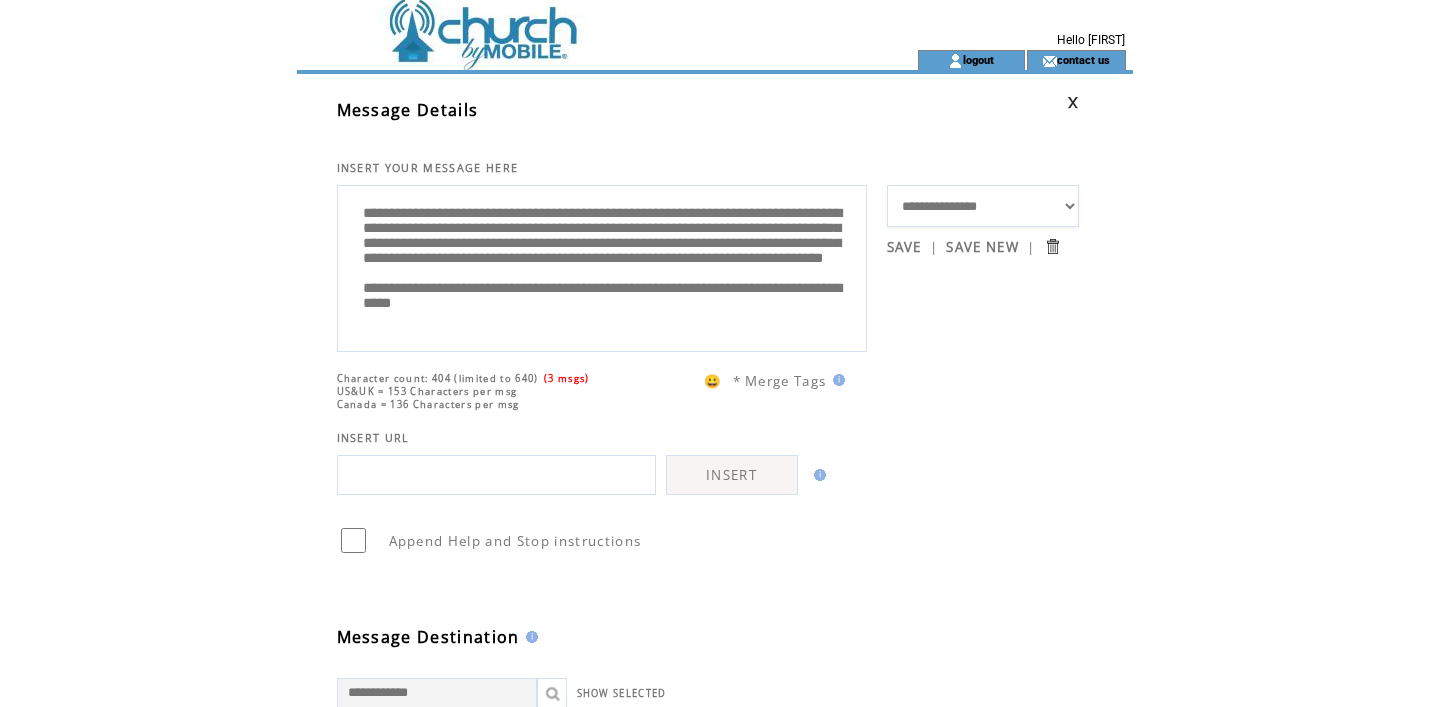 scroll, scrollTop: 0, scrollLeft: 0, axis: both 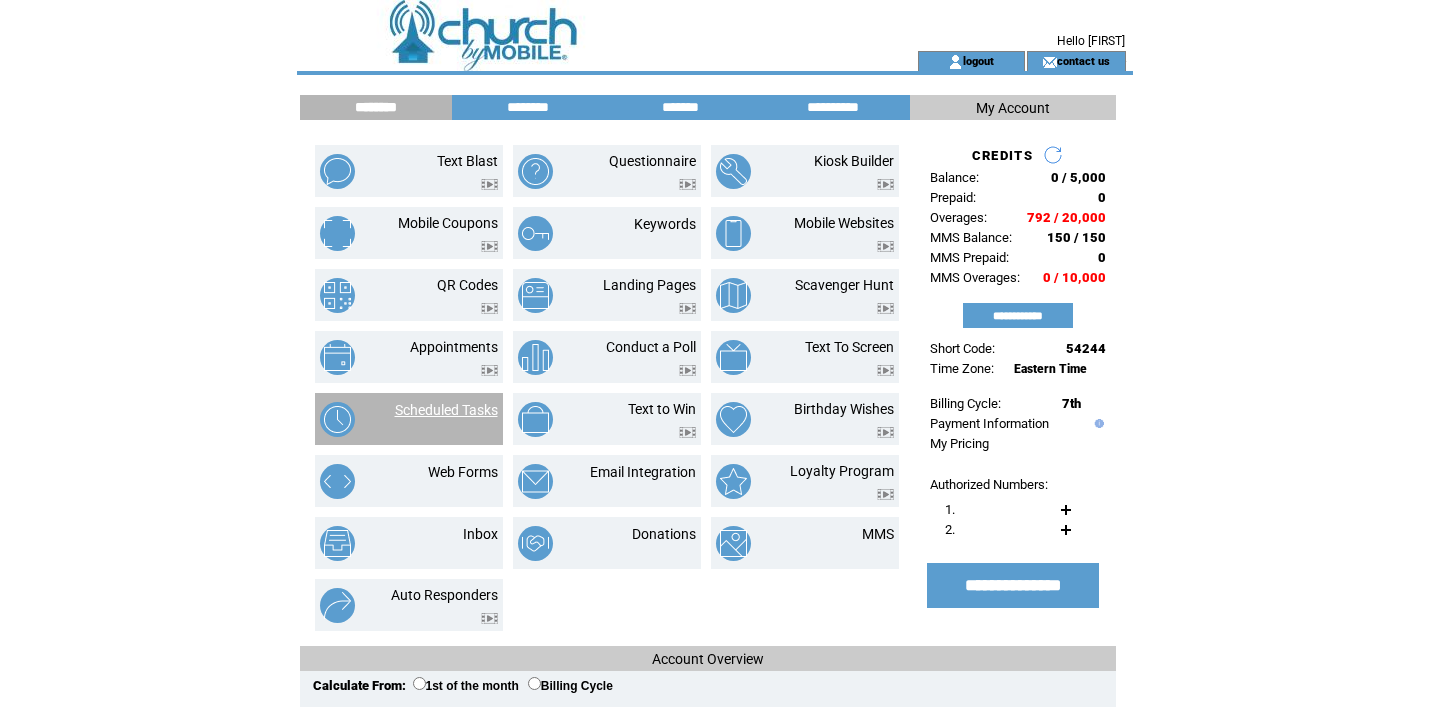 click on "Scheduled Tasks" at bounding box center [446, 410] 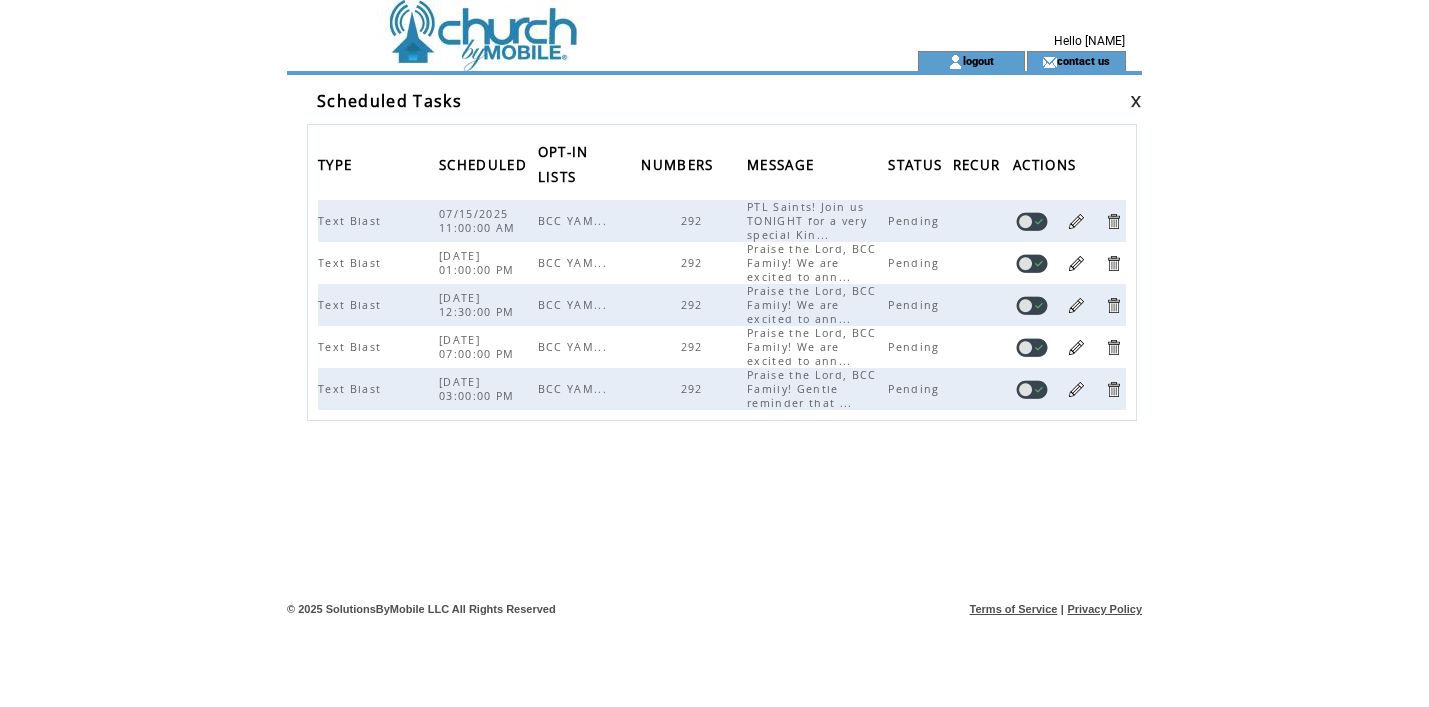 scroll, scrollTop: 0, scrollLeft: 0, axis: both 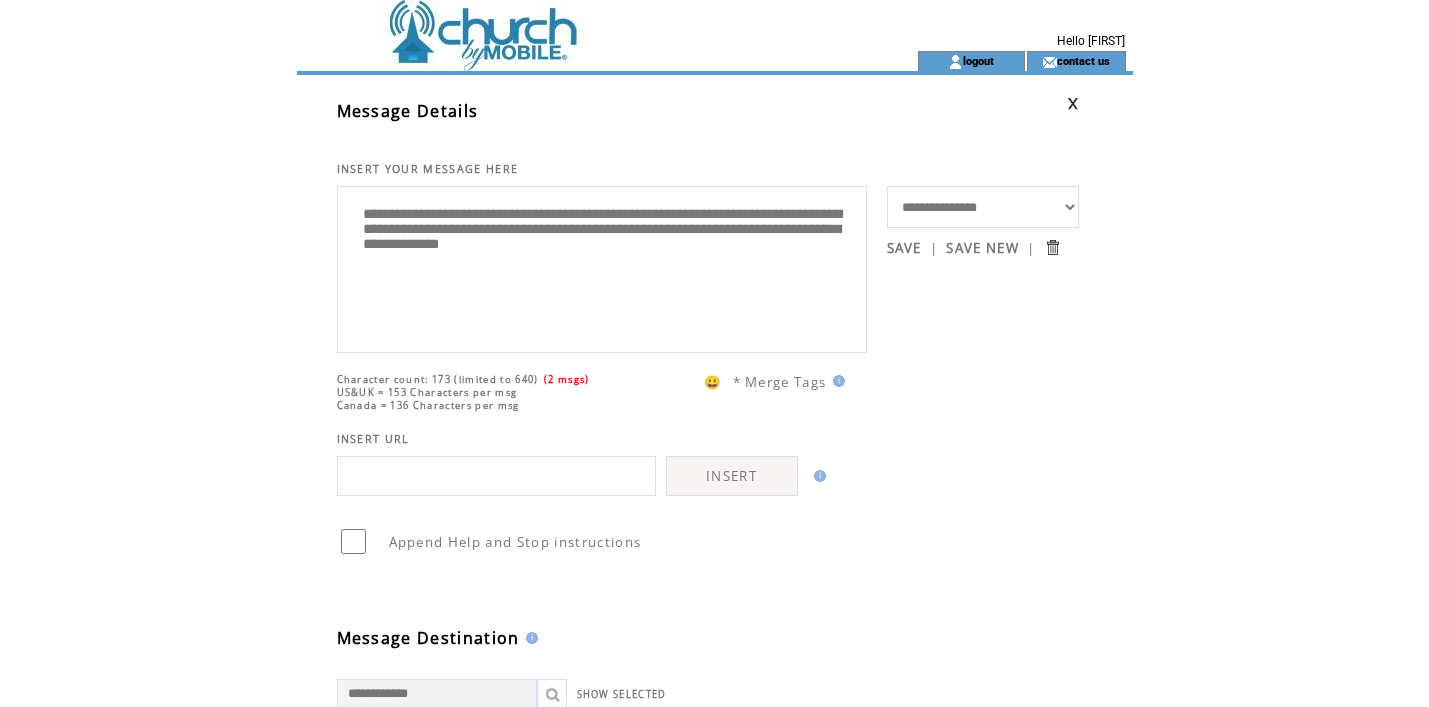 click on "**********" at bounding box center (602, 267) 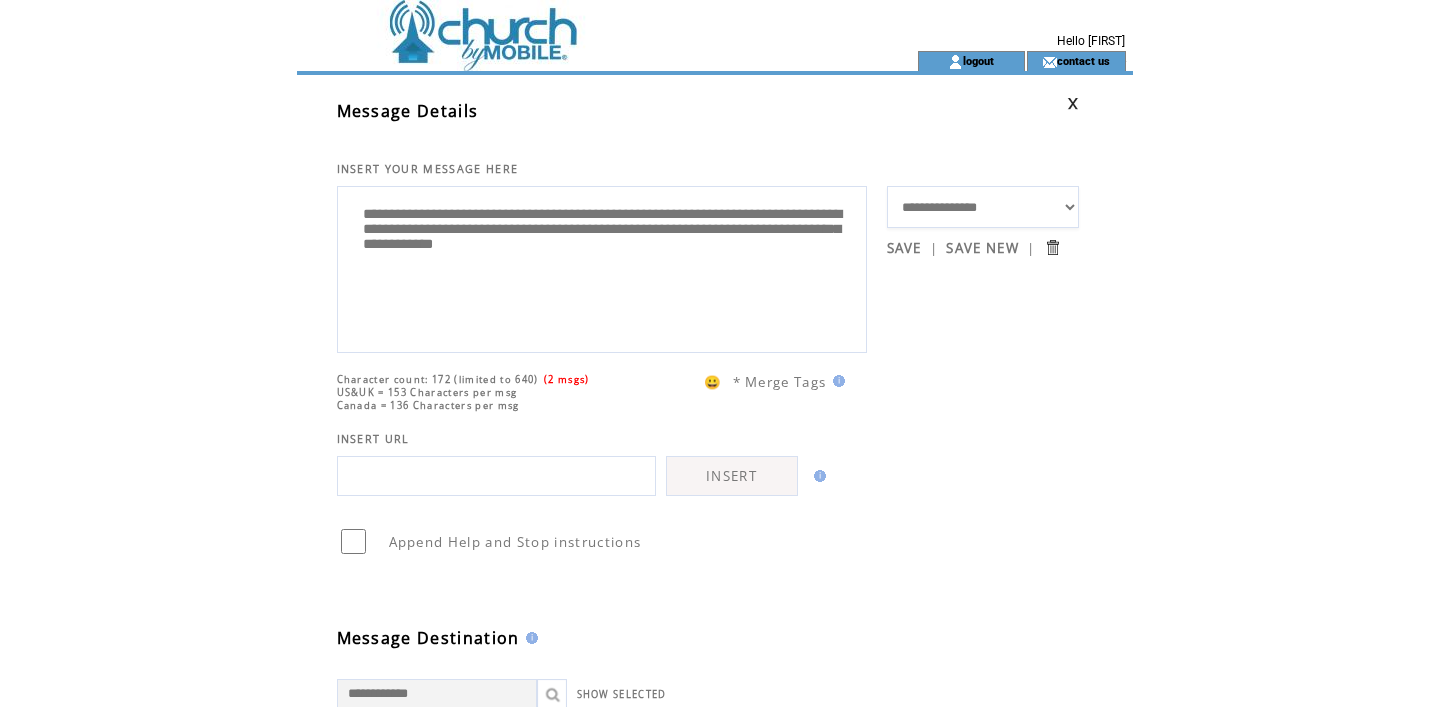 drag, startPoint x: 617, startPoint y: 235, endPoint x: 424, endPoint y: 259, distance: 194.4865 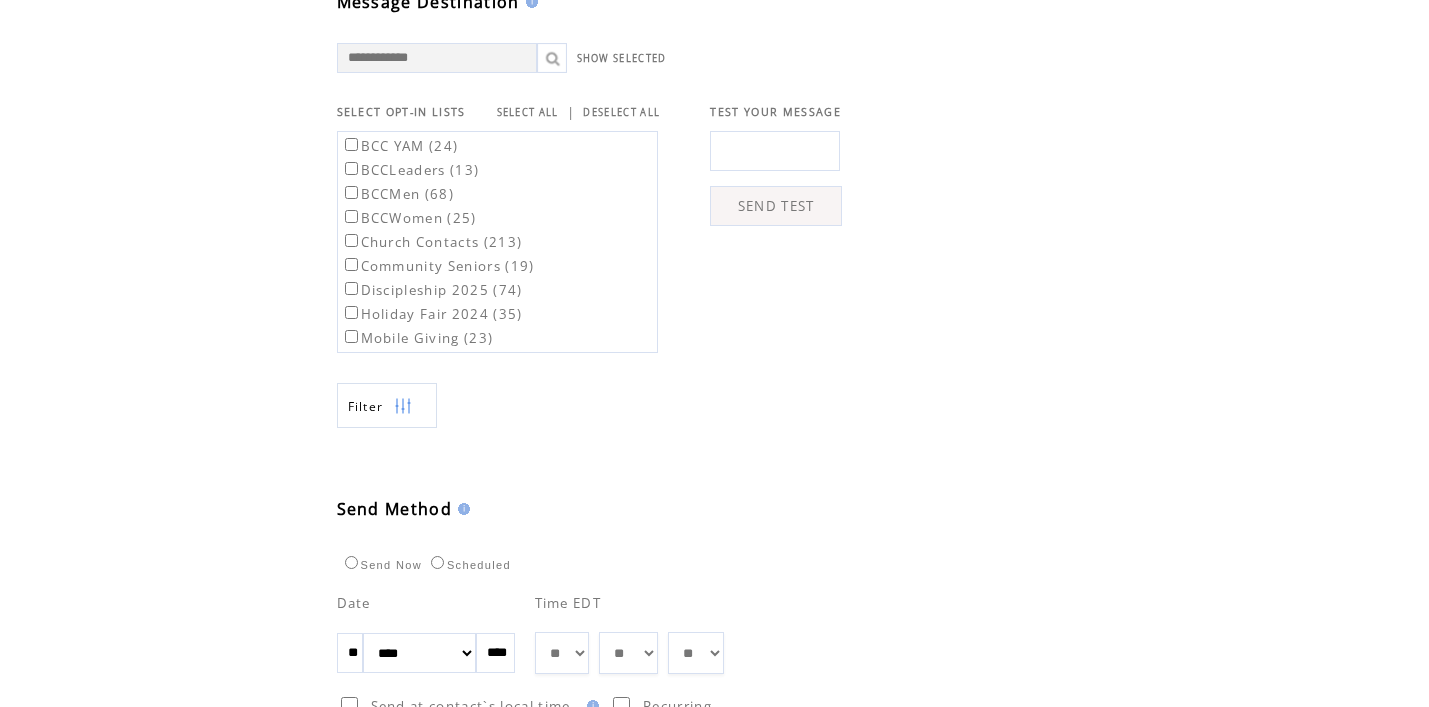 scroll, scrollTop: 640, scrollLeft: 0, axis: vertical 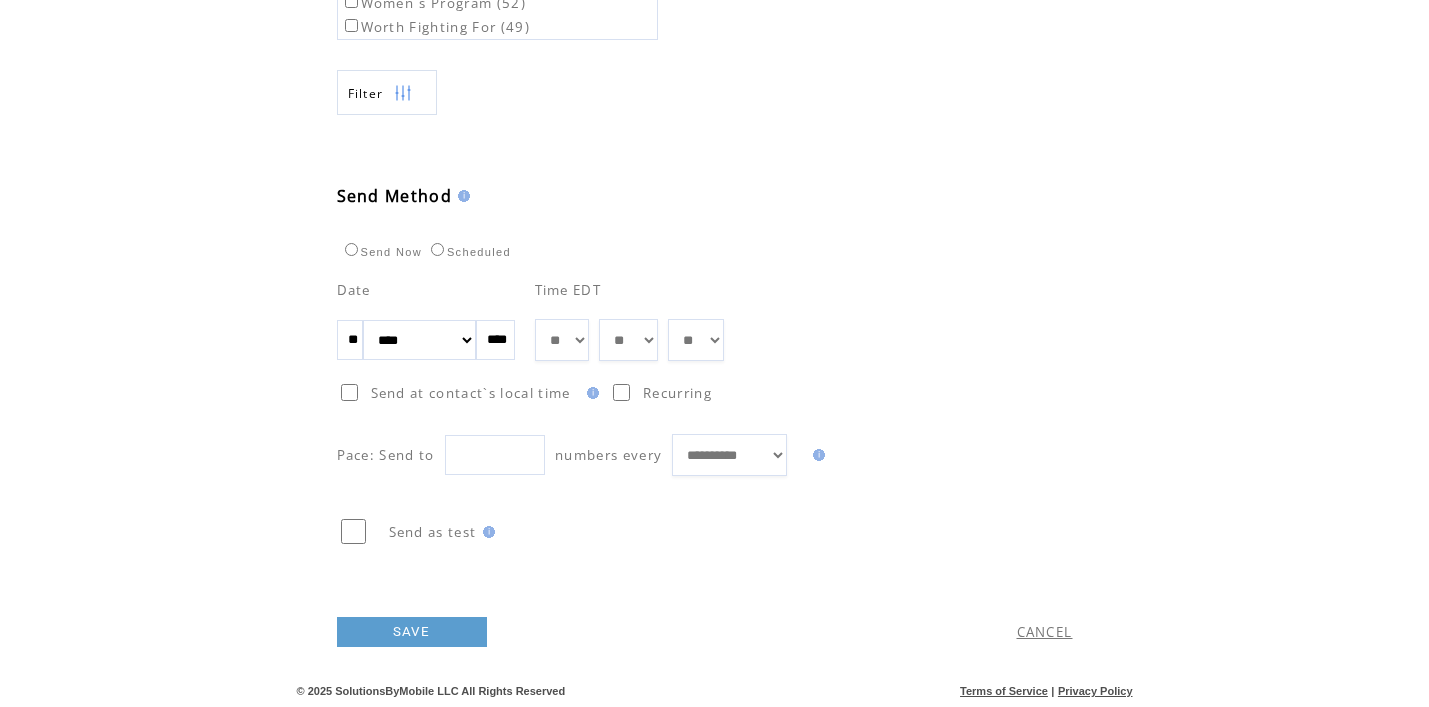 type on "**********" 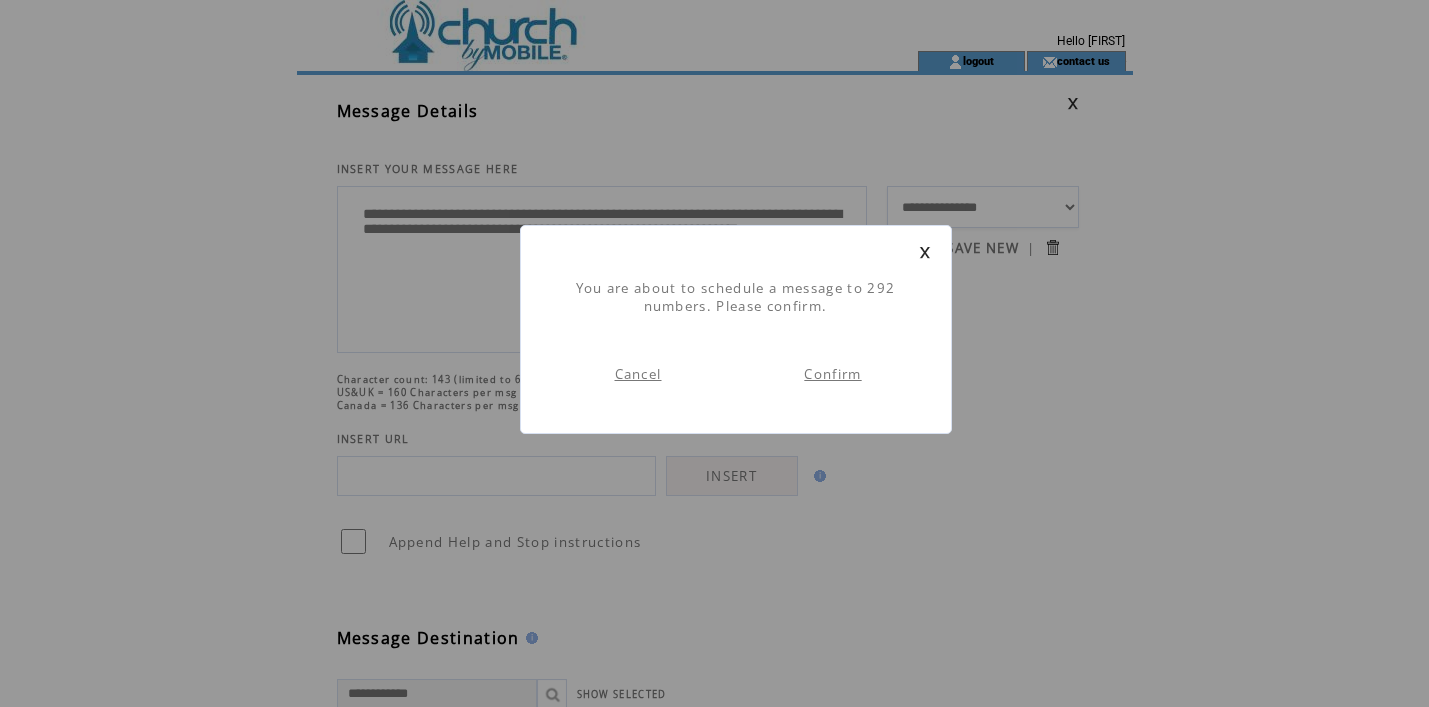 scroll, scrollTop: 1, scrollLeft: 0, axis: vertical 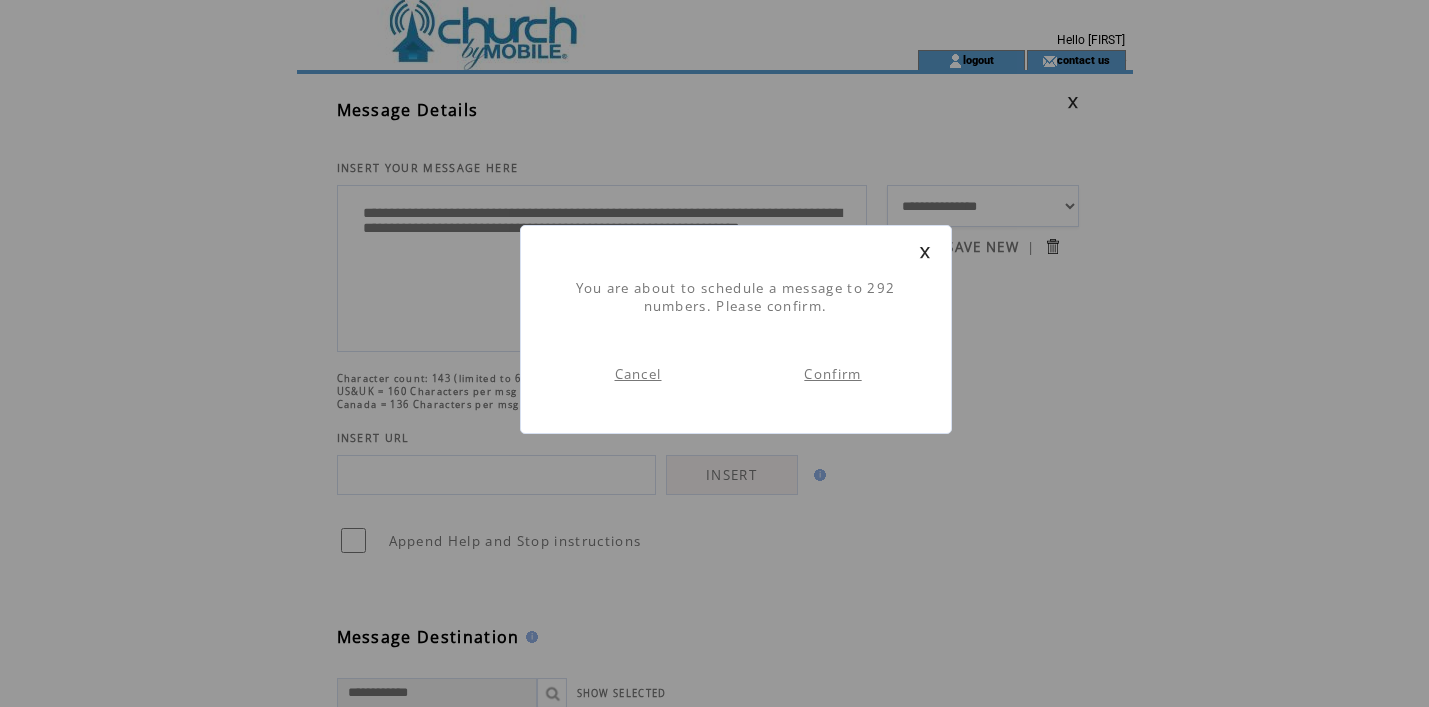 click on "Confirm" at bounding box center [832, 374] 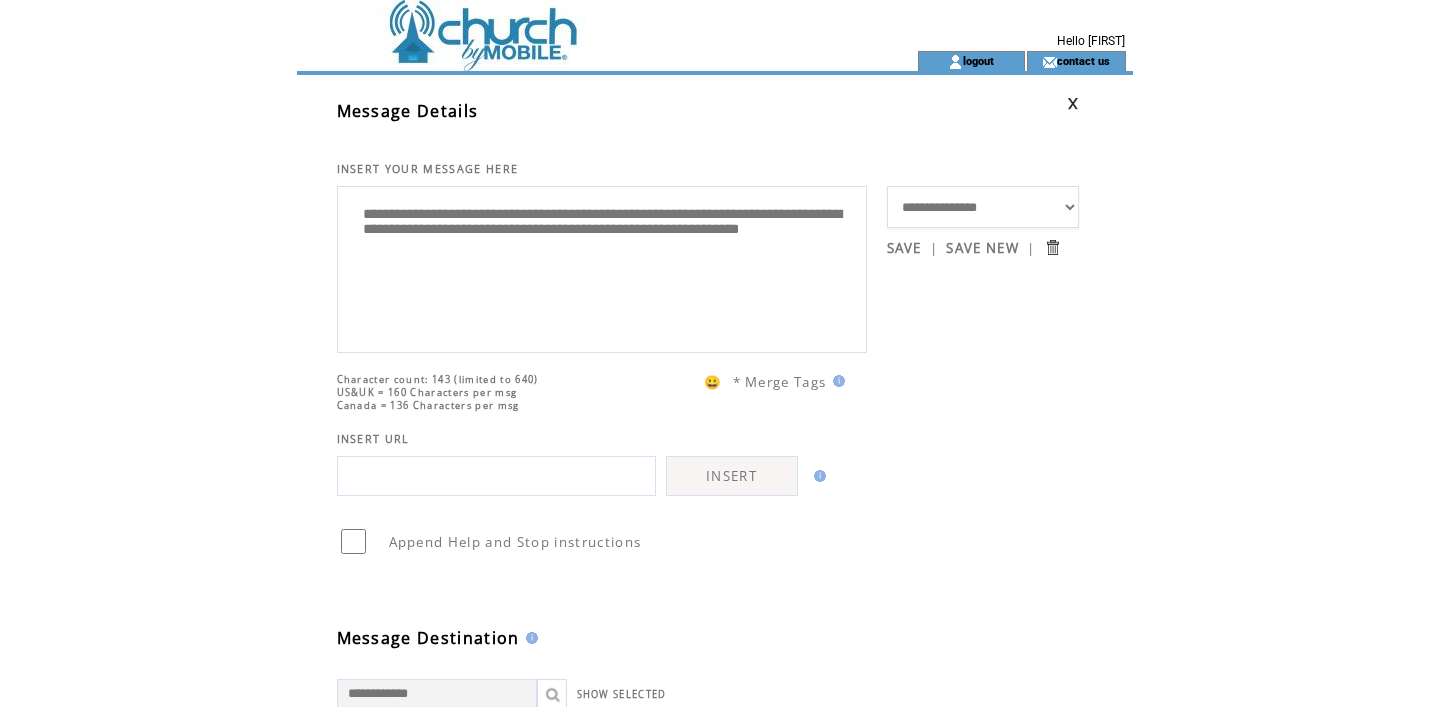 scroll, scrollTop: 1, scrollLeft: 0, axis: vertical 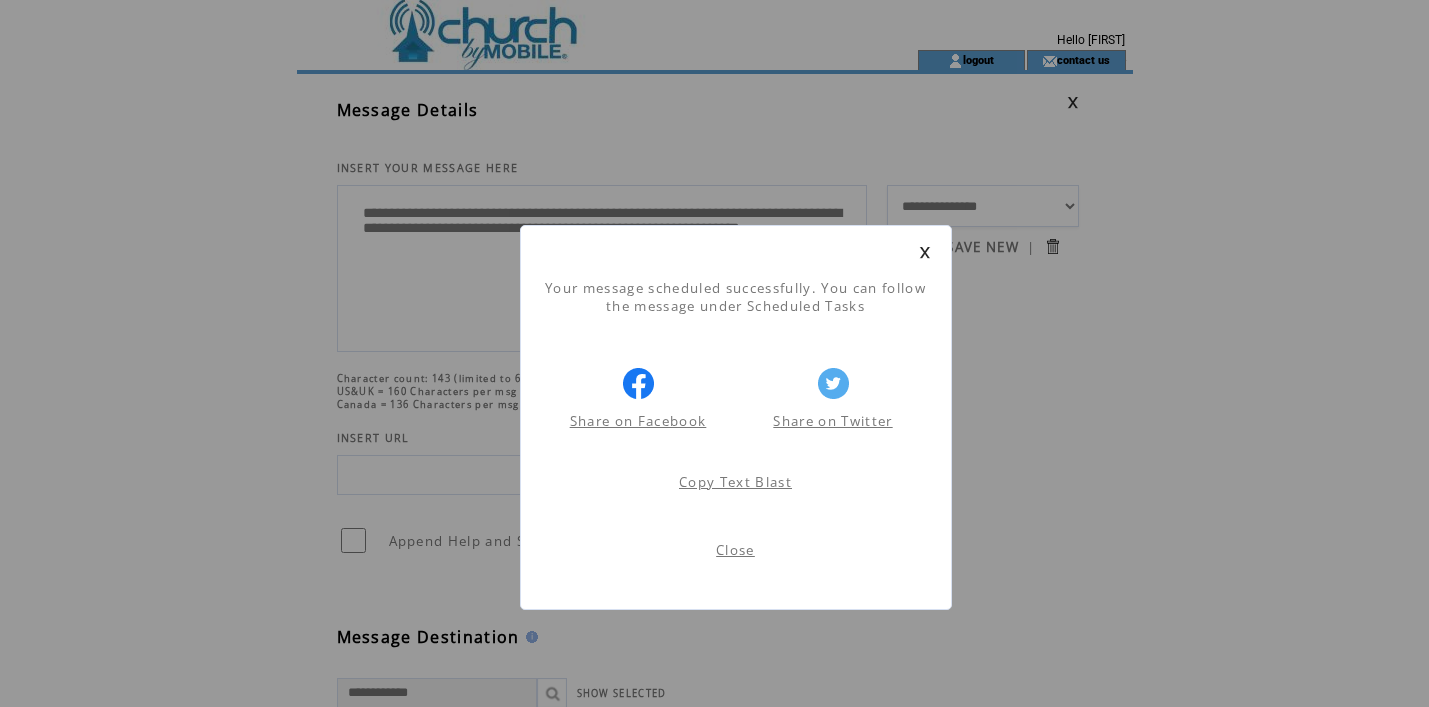 click on "Close" at bounding box center (735, 550) 